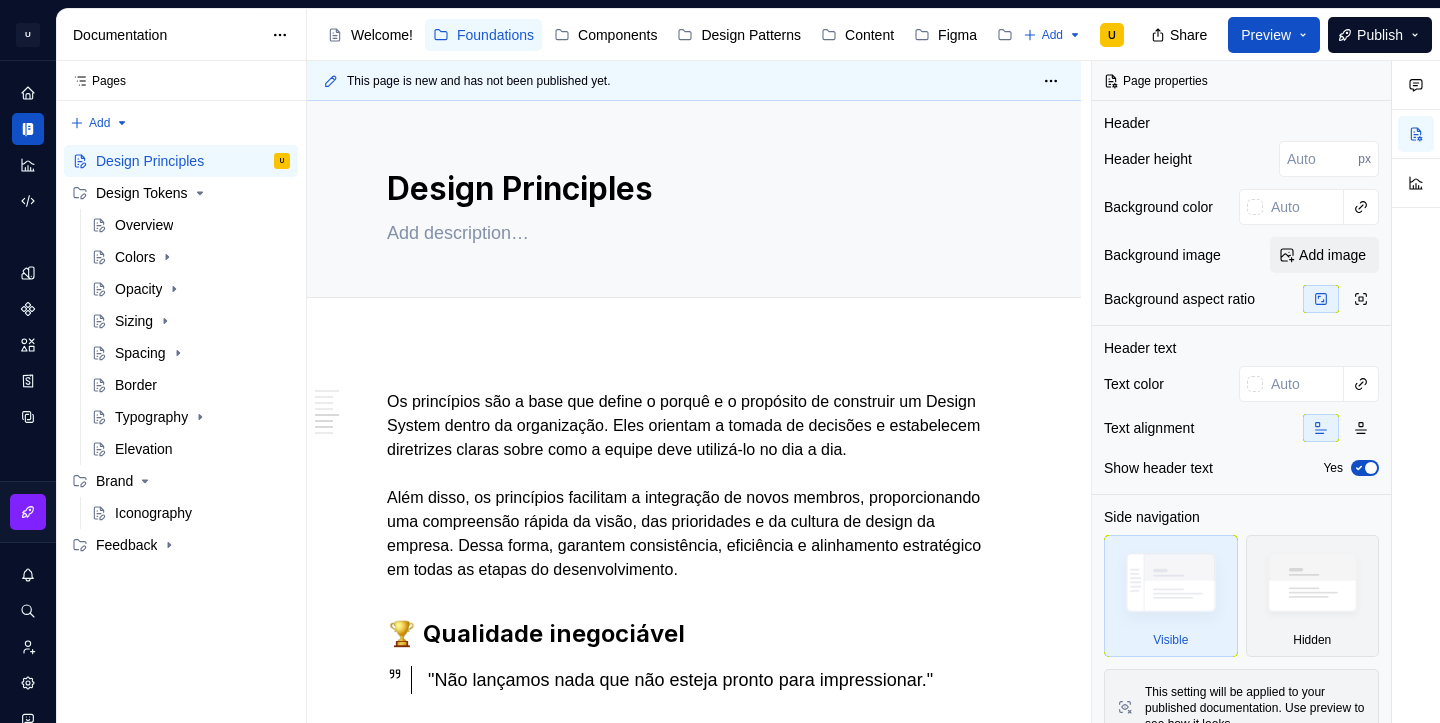 scroll, scrollTop: 0, scrollLeft: 0, axis: both 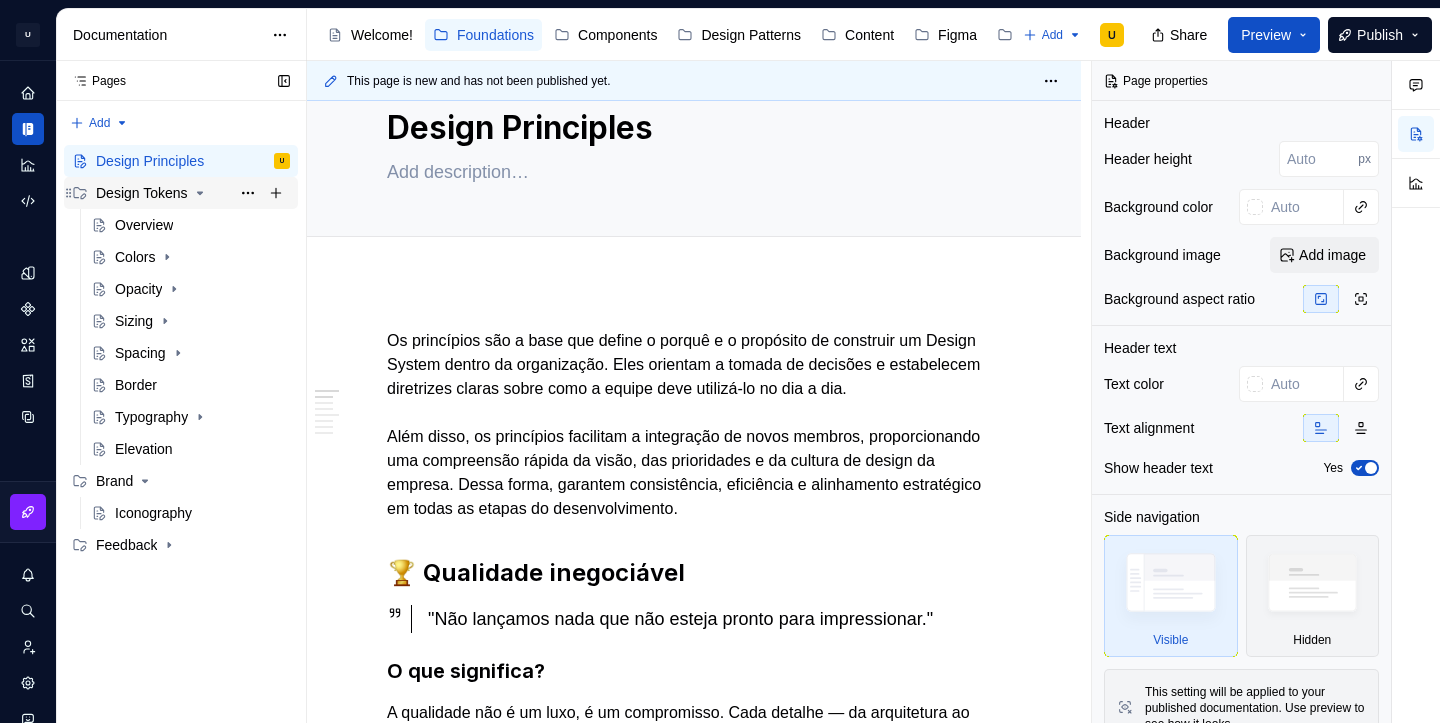 click 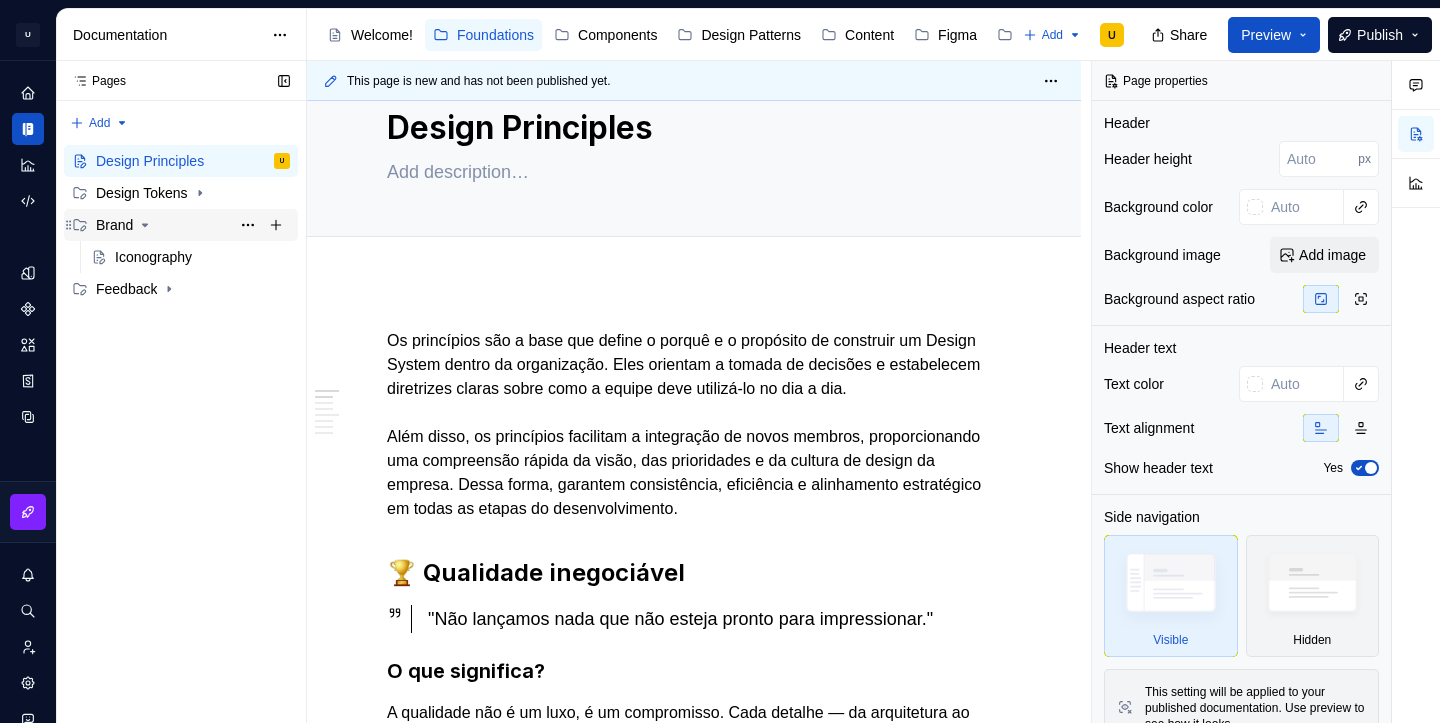 click 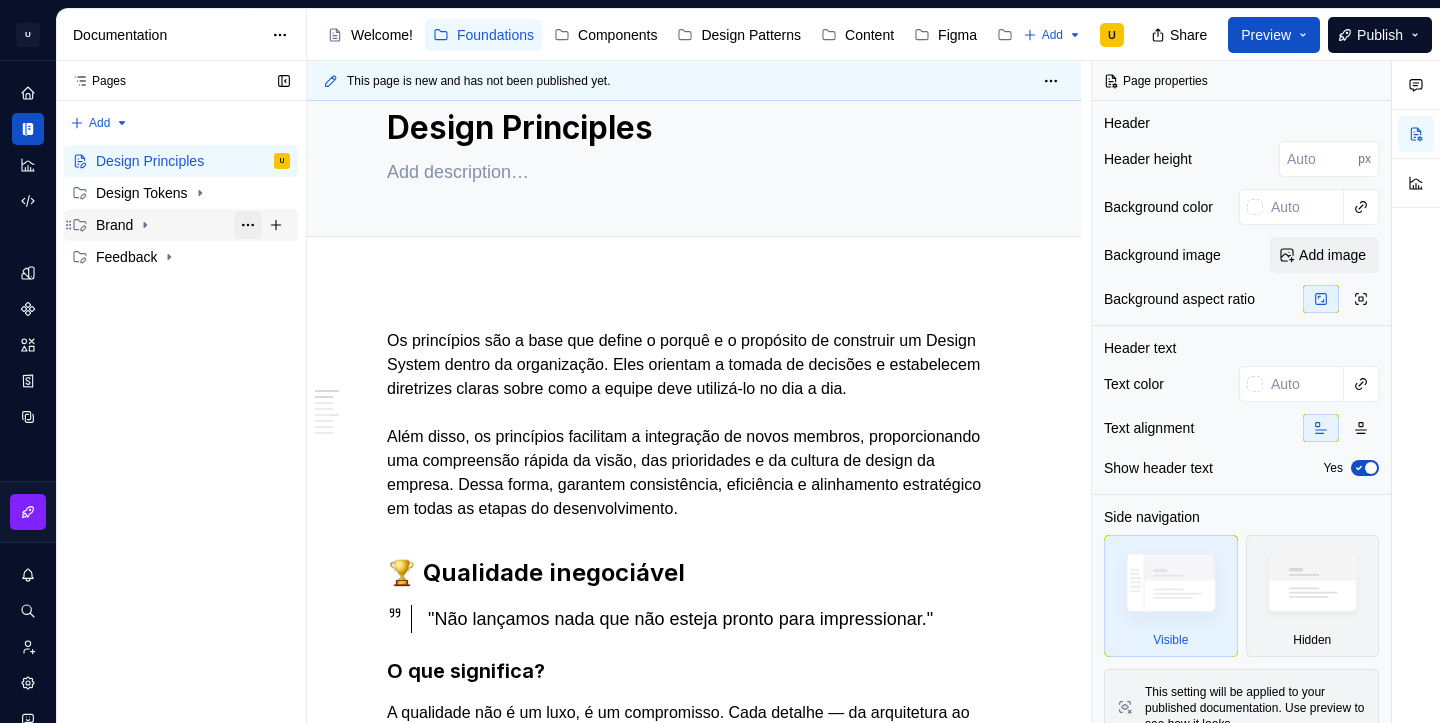 click at bounding box center (248, 225) 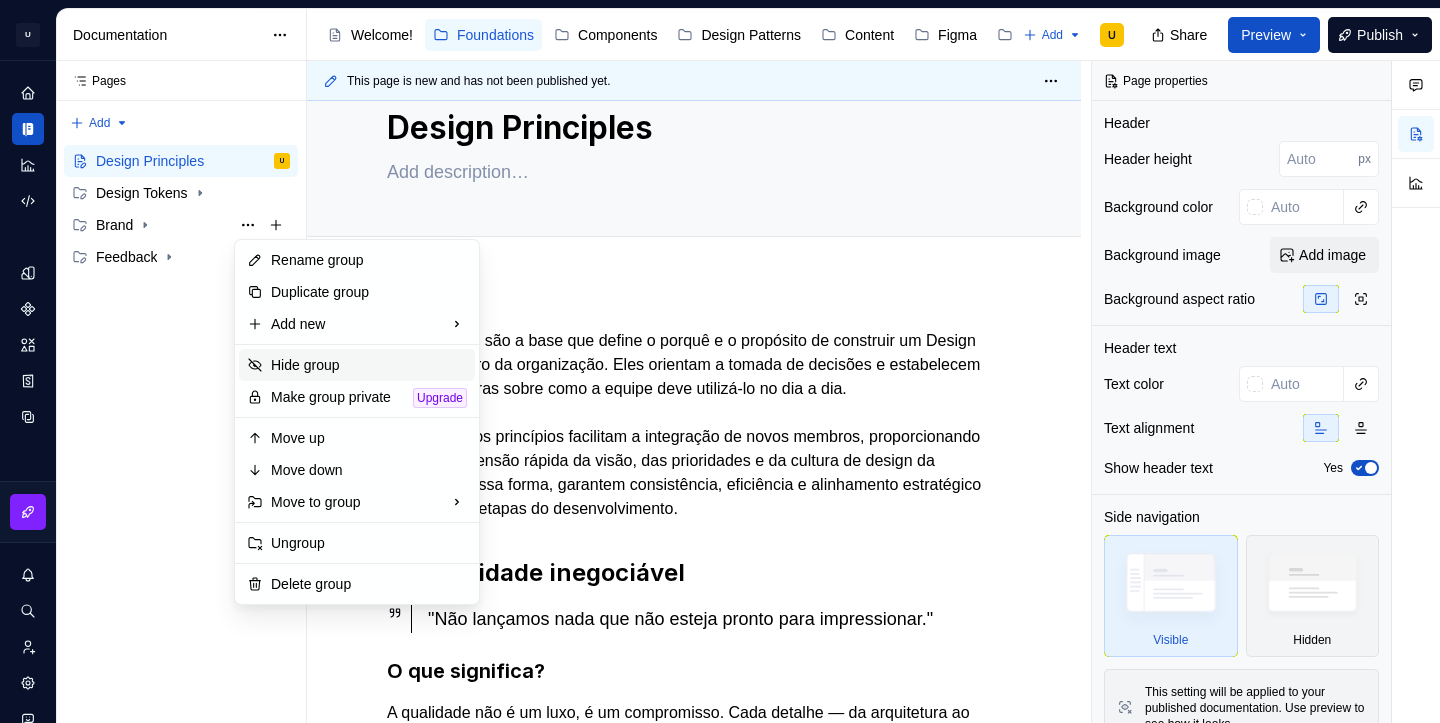 click on "Hide group" at bounding box center [369, 365] 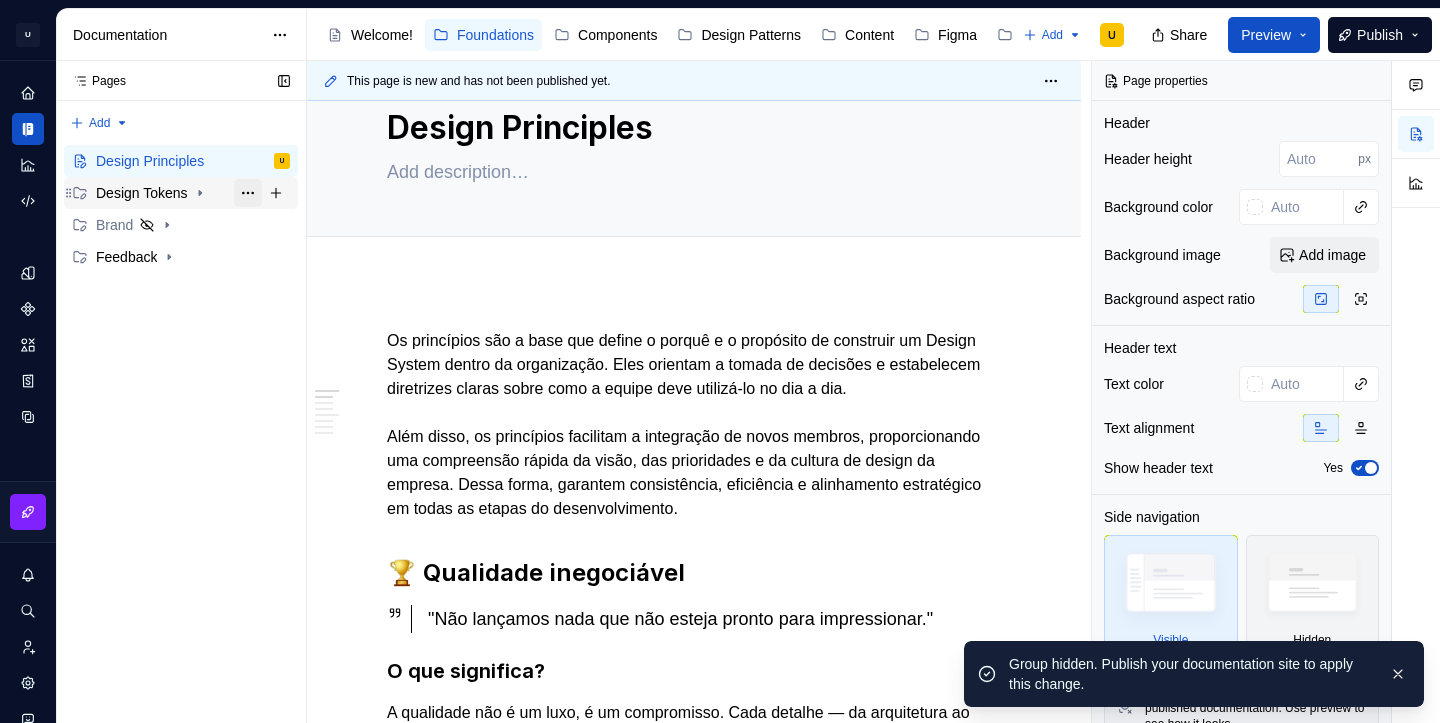 click at bounding box center (248, 193) 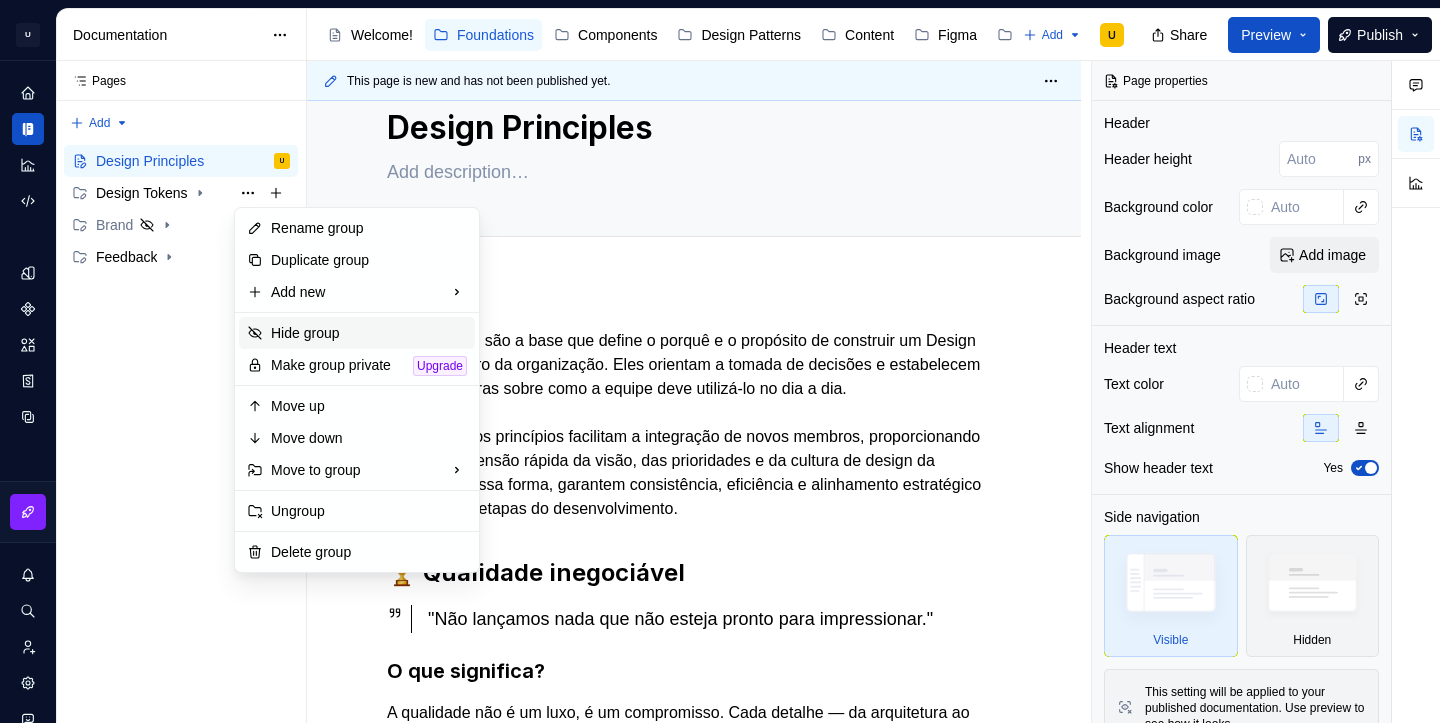 click on "Hide group" at bounding box center (369, 333) 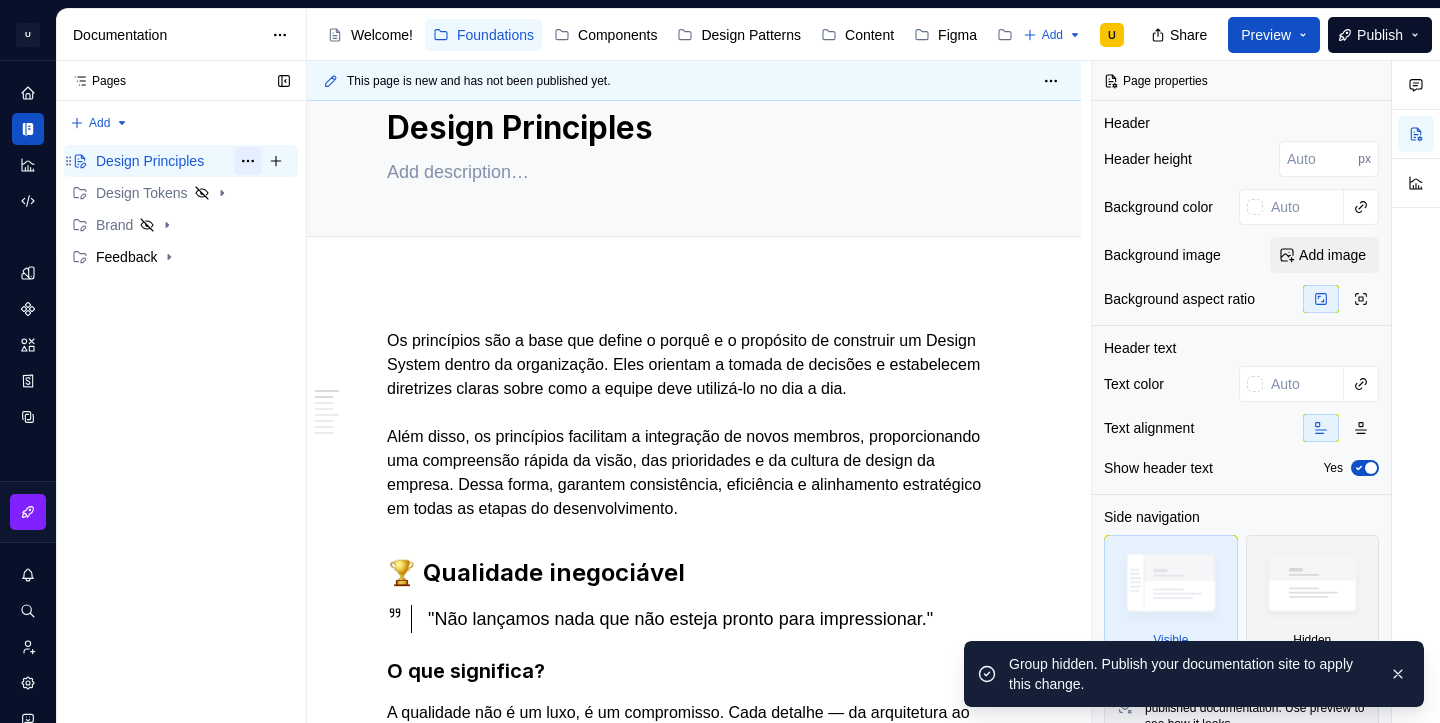 click at bounding box center [248, 161] 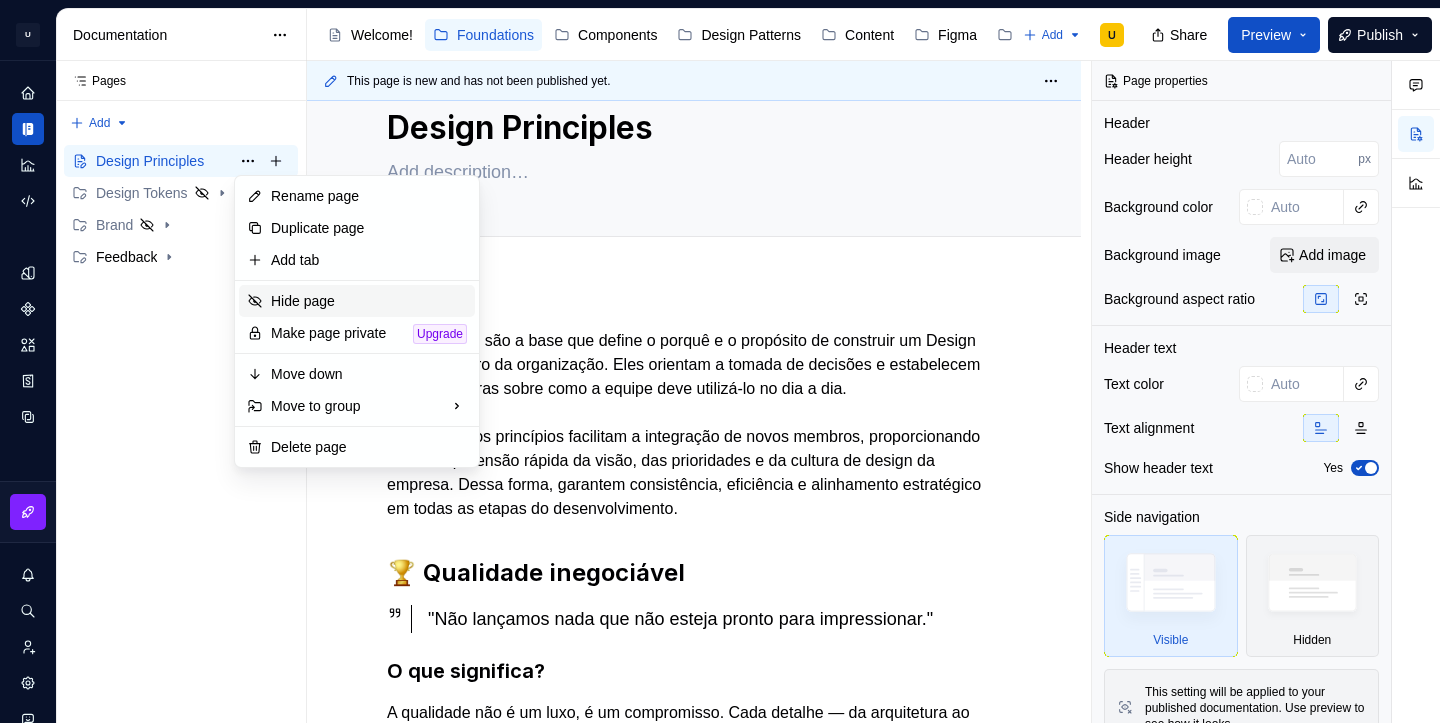 click on "Hide page" at bounding box center [369, 301] 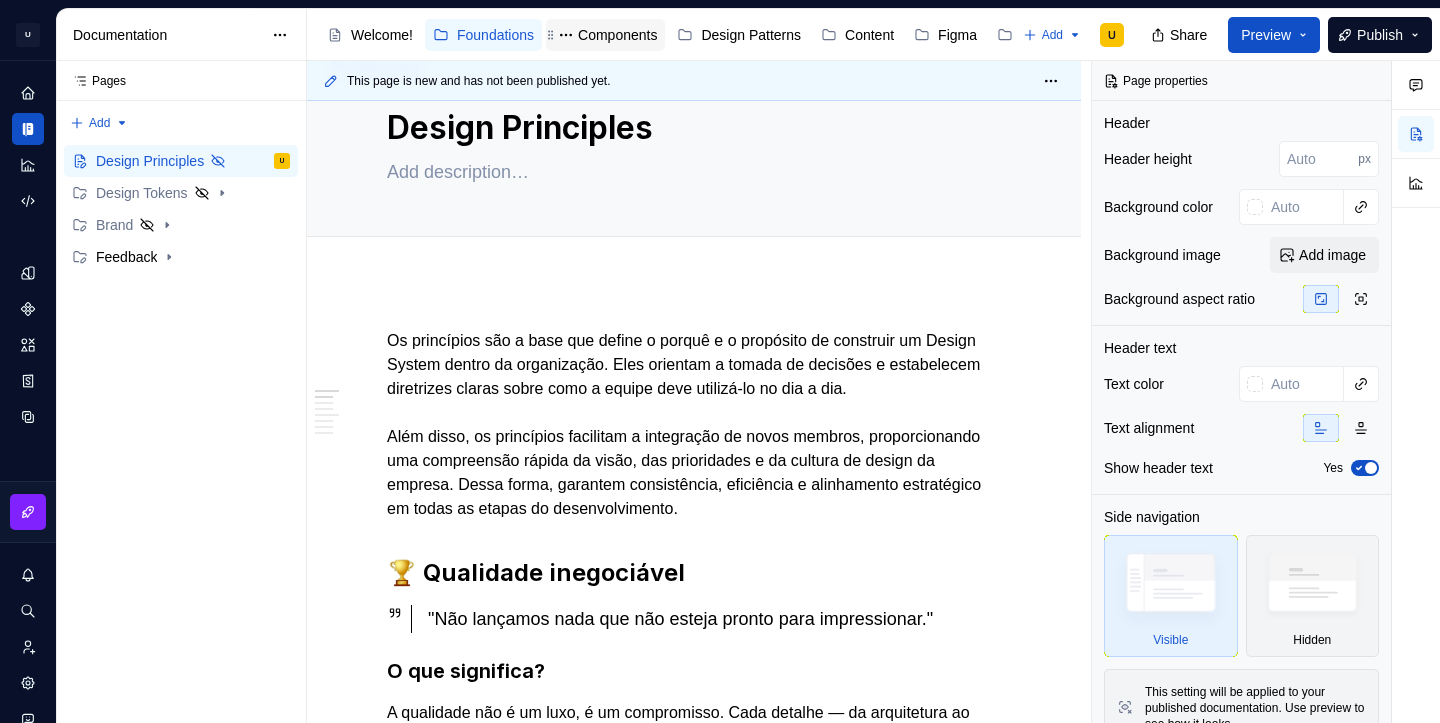 click on "Components" at bounding box center (617, 35) 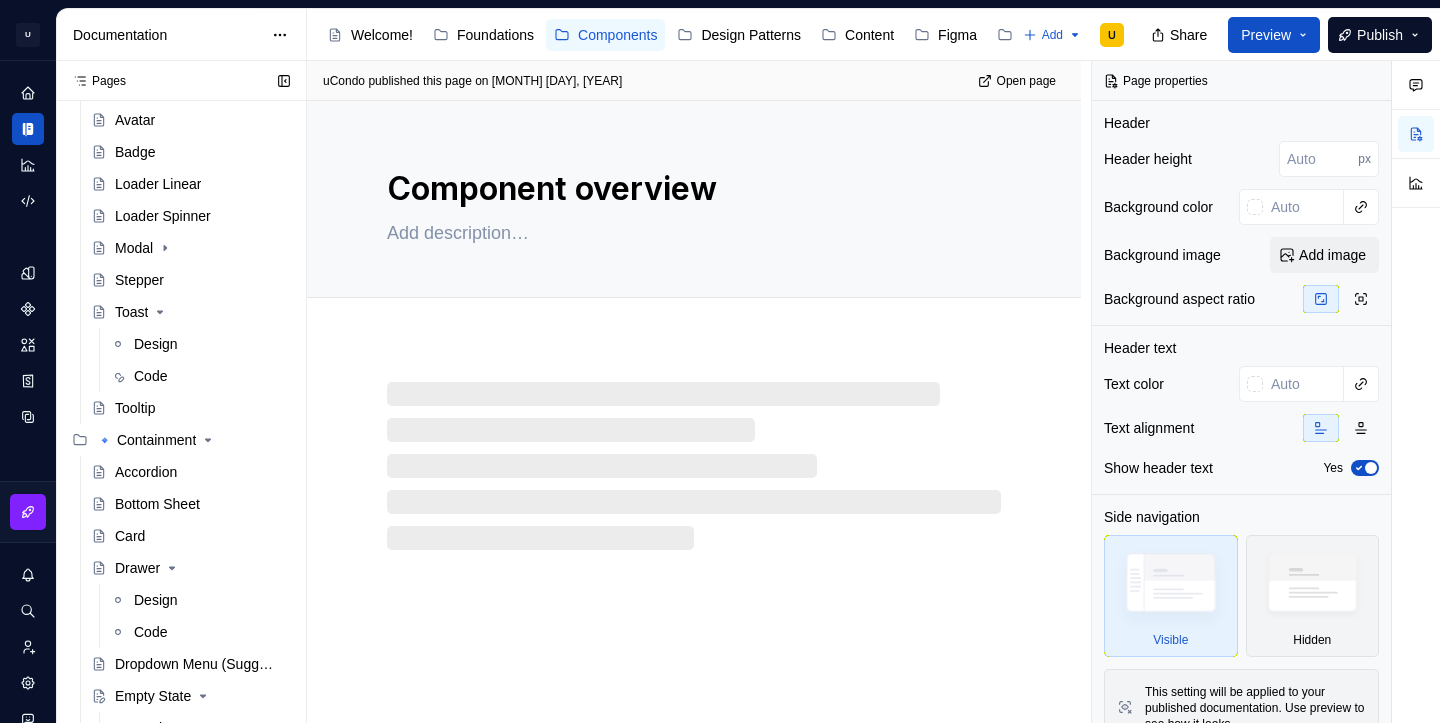scroll, scrollTop: 459, scrollLeft: 0, axis: vertical 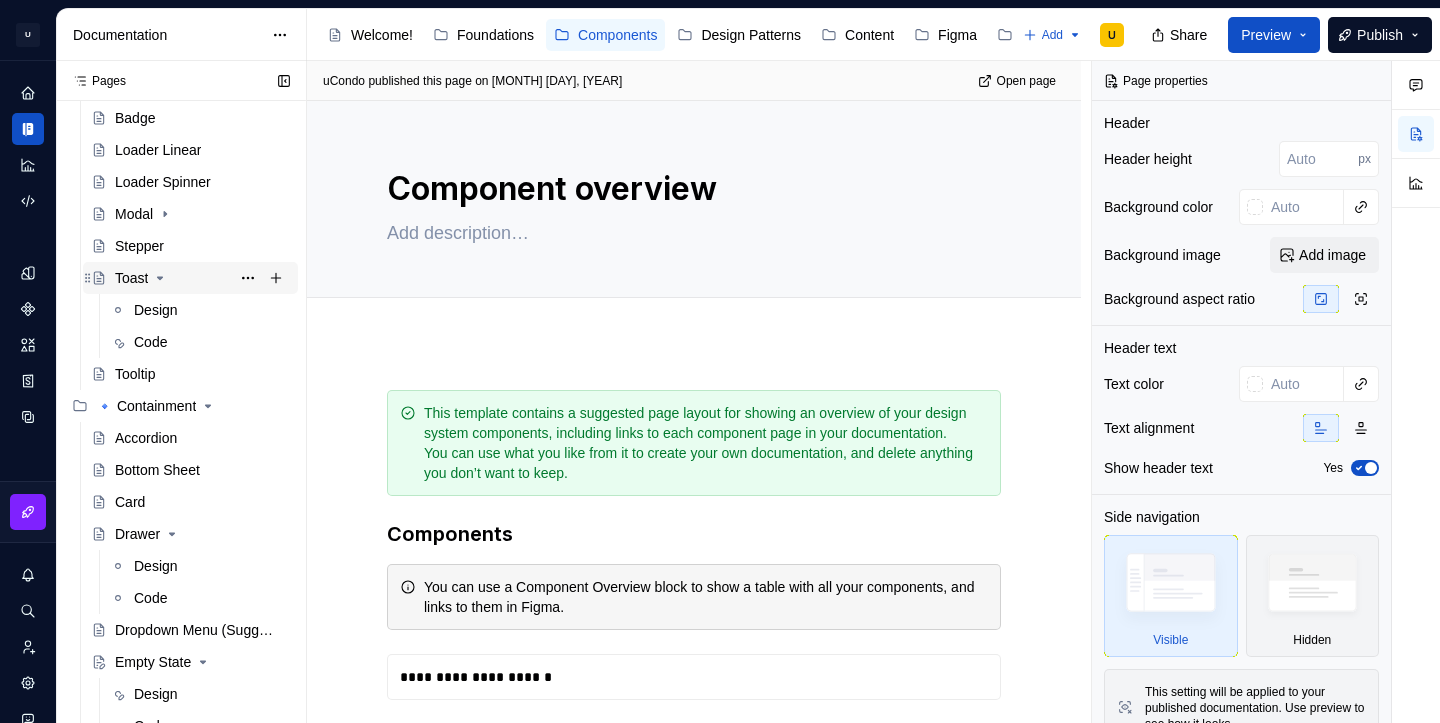 click on "Toast" at bounding box center [202, 278] 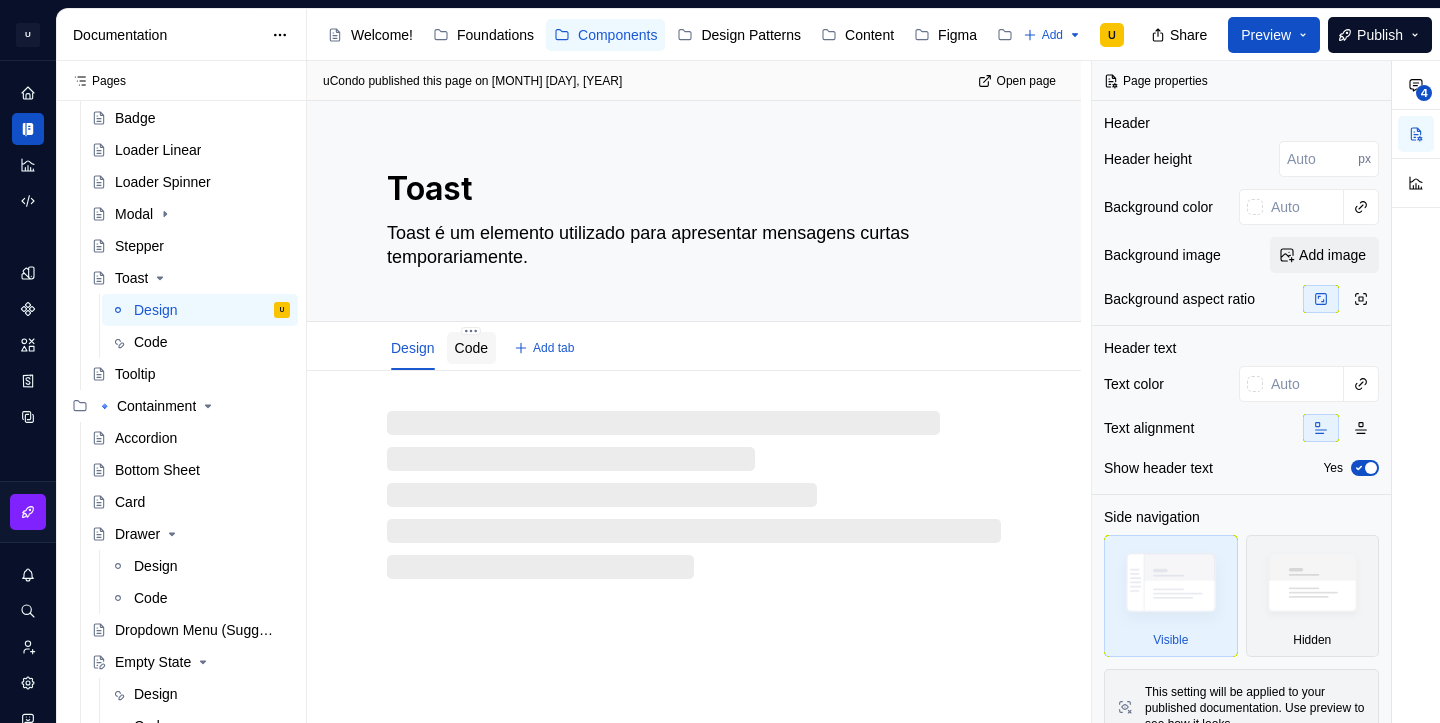 click on "Code" at bounding box center [471, 348] 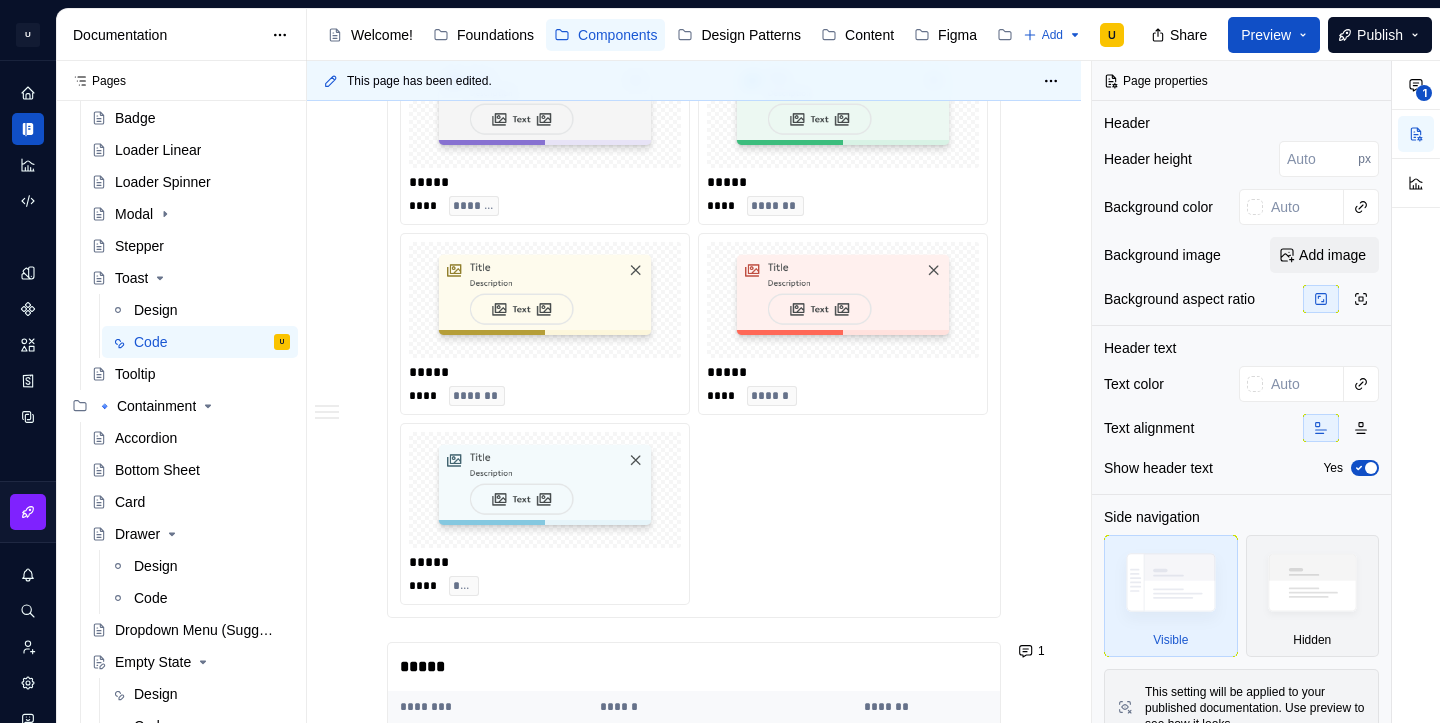 scroll, scrollTop: 1305, scrollLeft: 0, axis: vertical 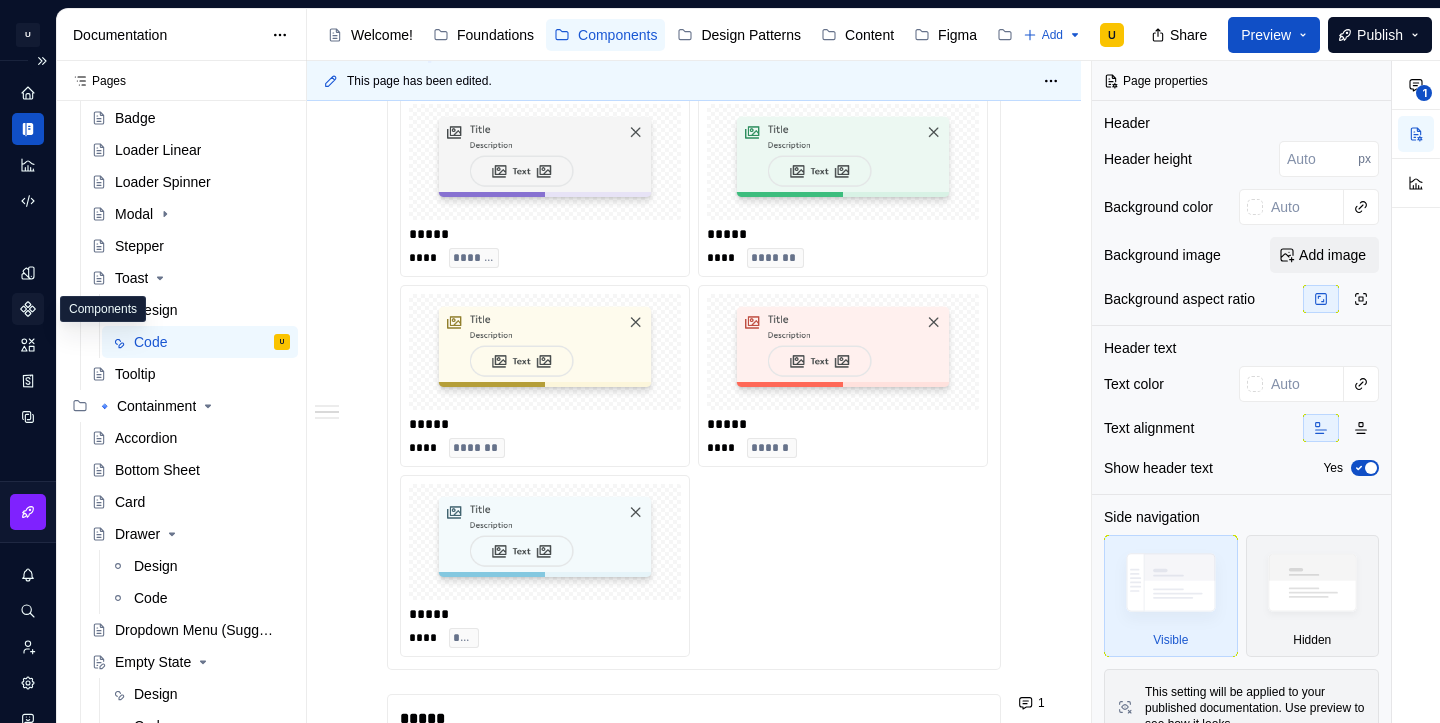 click 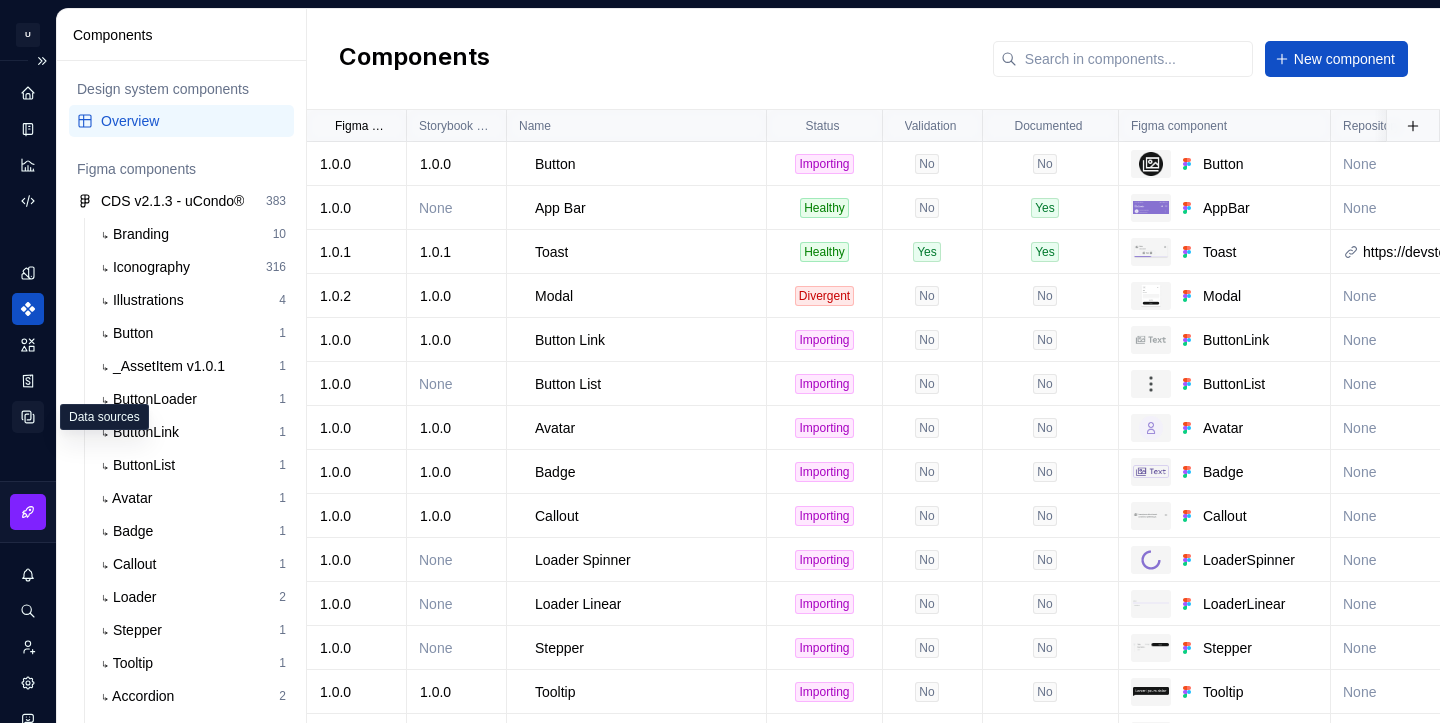click at bounding box center [28, 417] 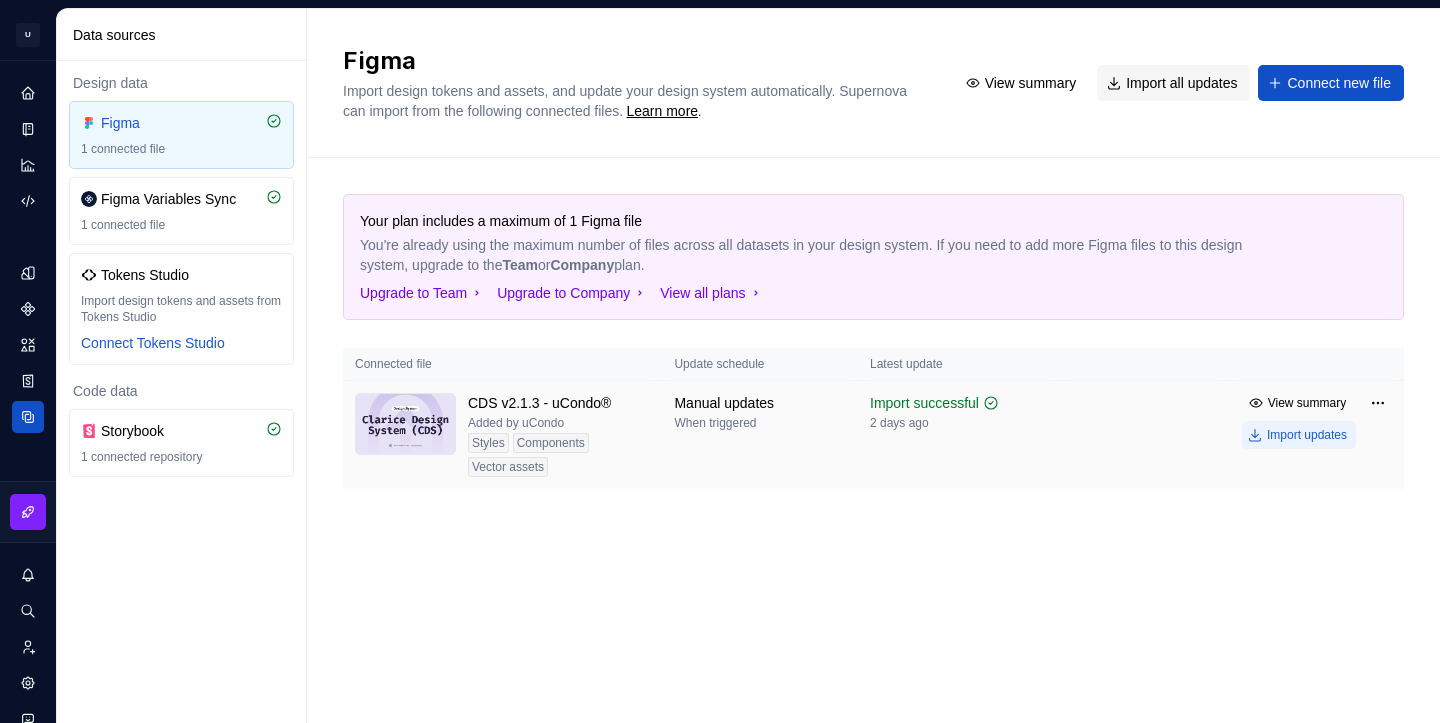 click on "Import updates" at bounding box center (1307, 435) 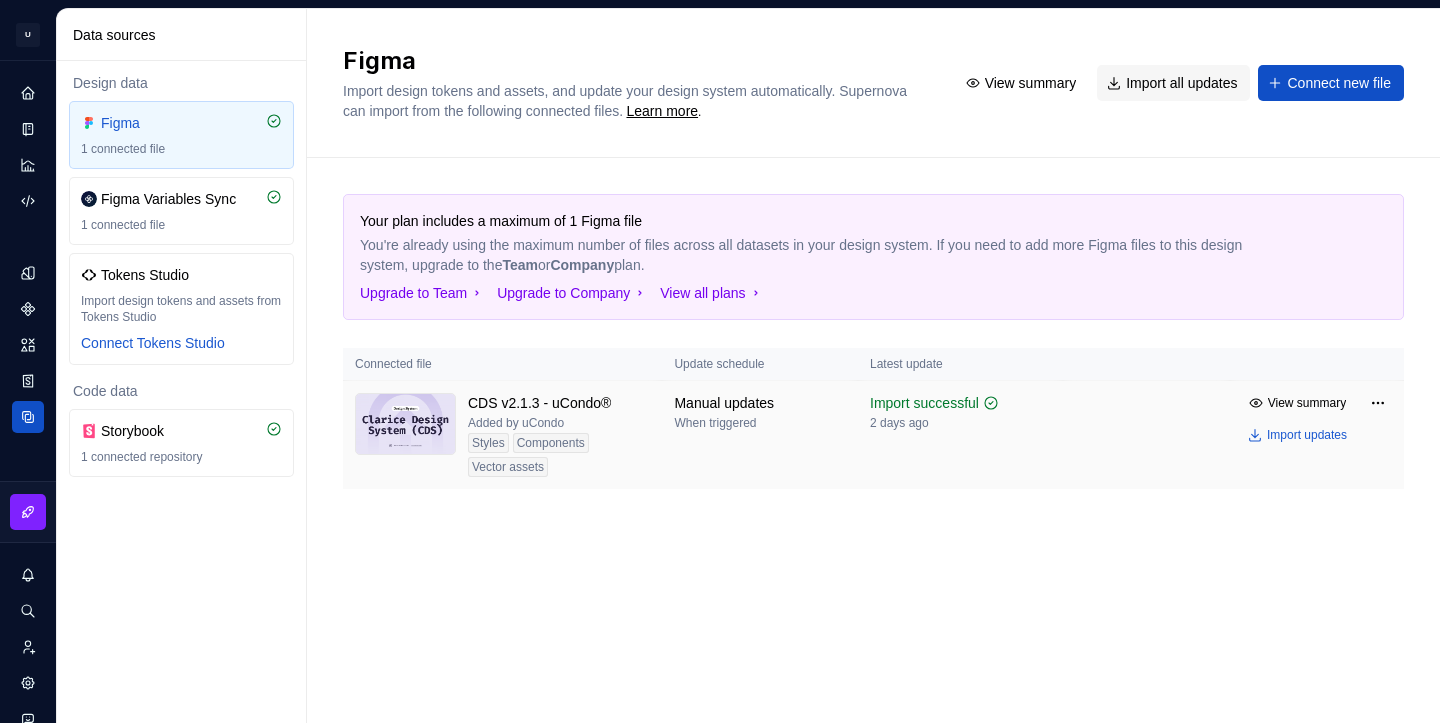 click on "CDS v2.1.3 - uCondo® Added by uCondo Styles Components Vector assets Manual updates When triggered Import successful [TIME] View summary Import updates" at bounding box center [873, 435] 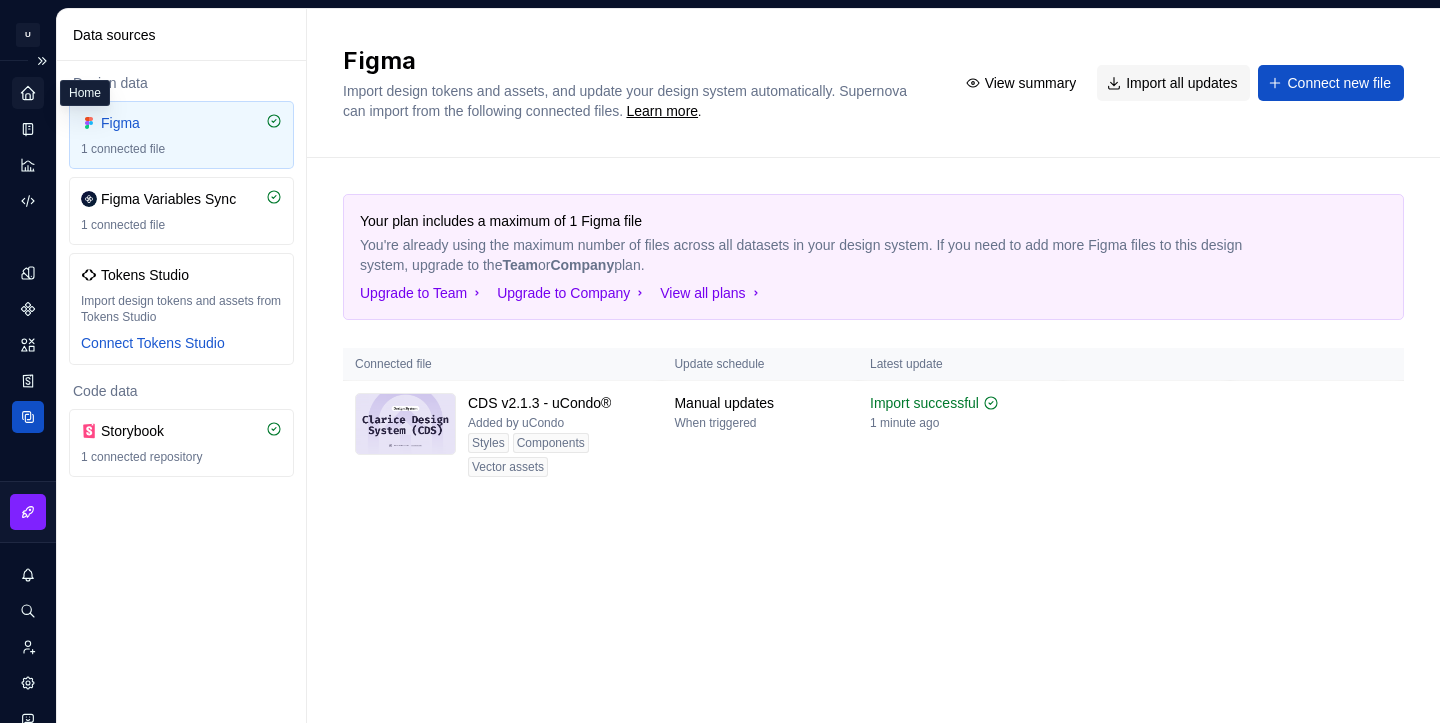 click 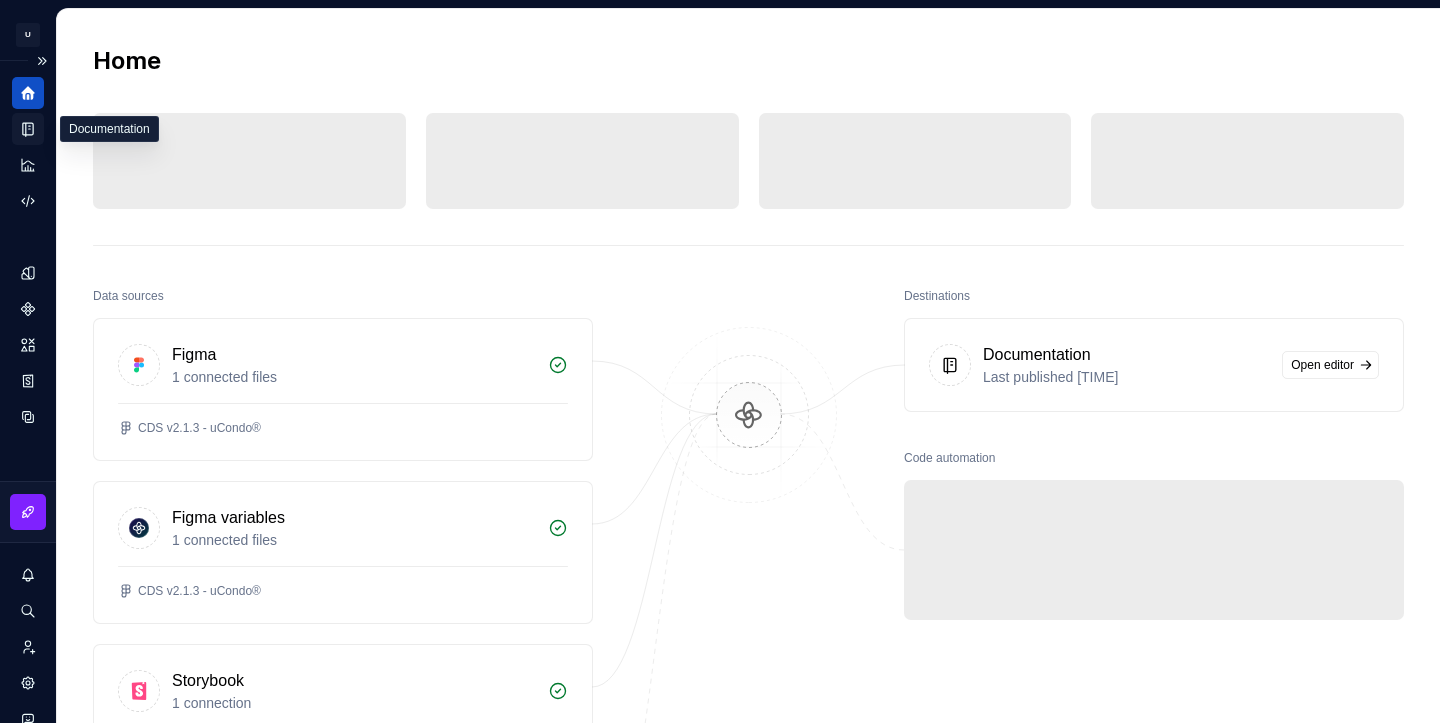 click 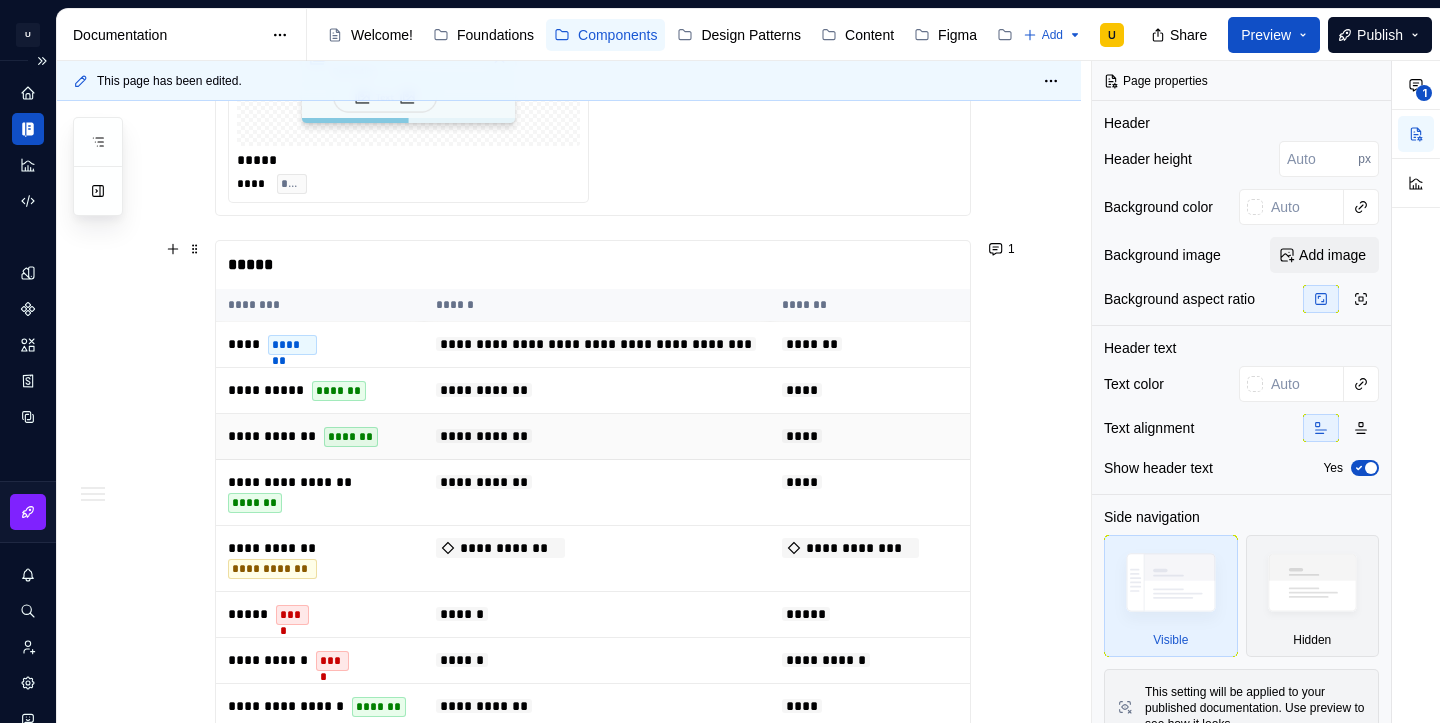 scroll, scrollTop: 1731, scrollLeft: 0, axis: vertical 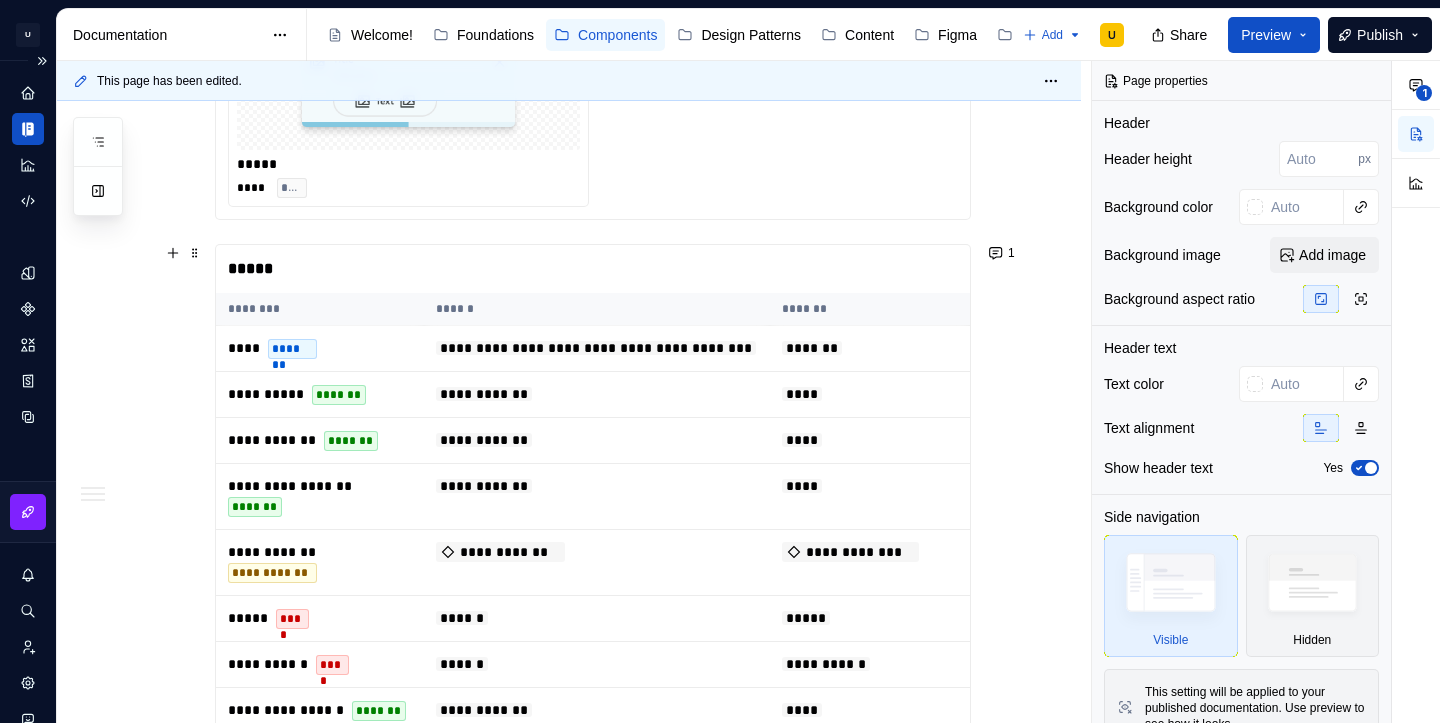 click on "*****" at bounding box center [593, 269] 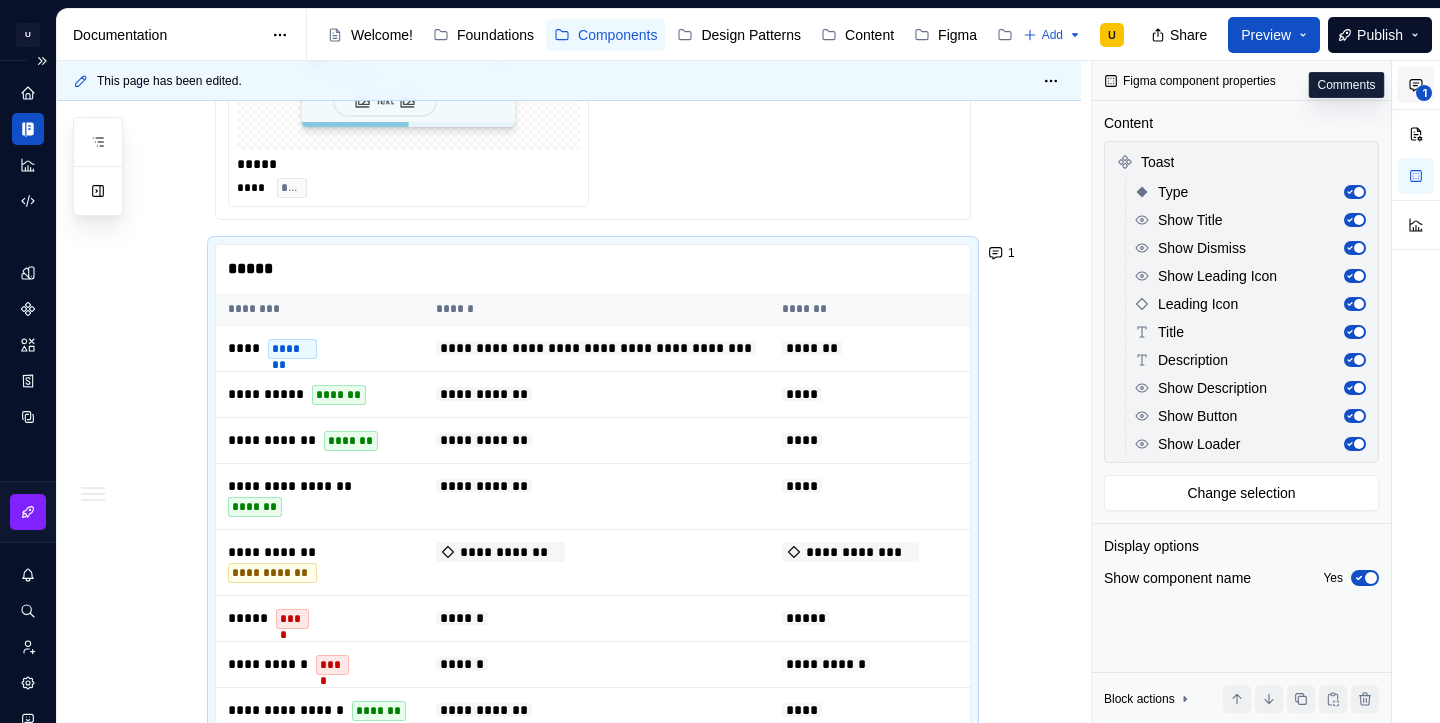 click 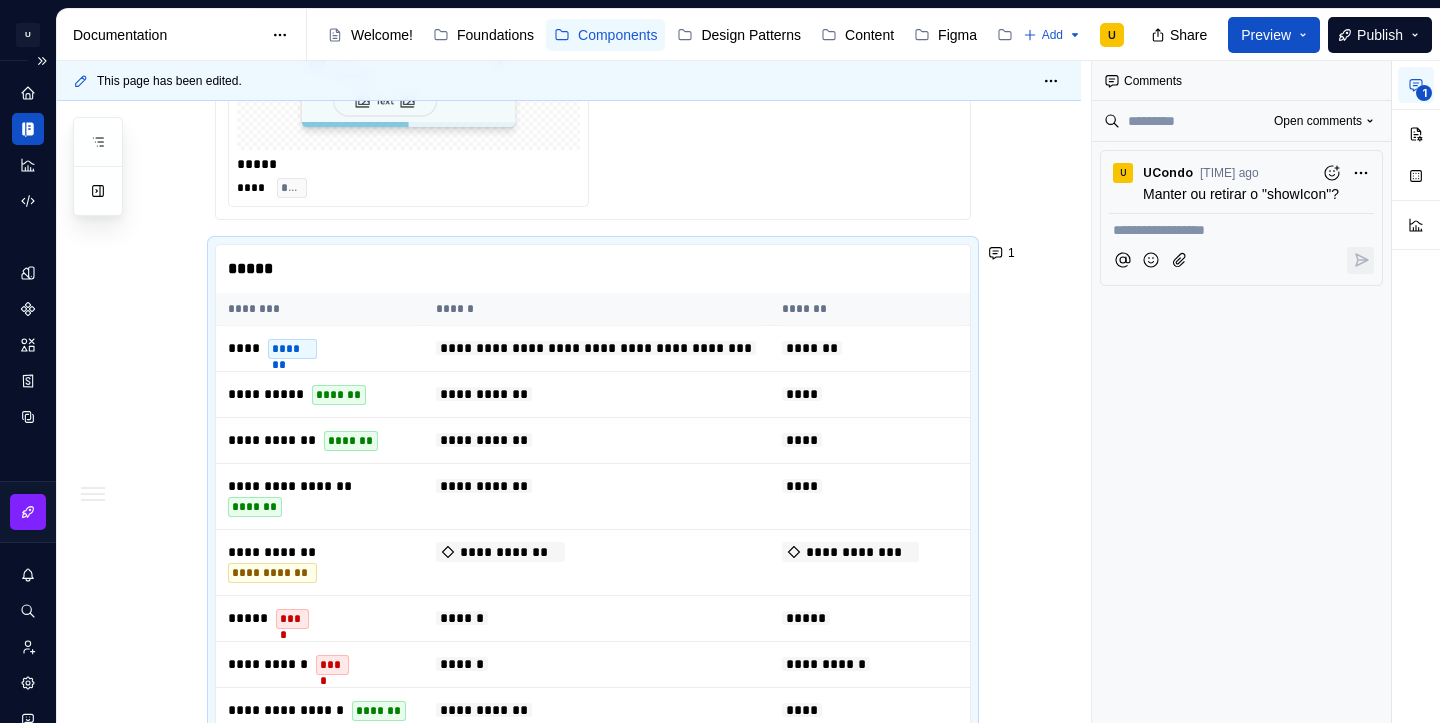 click 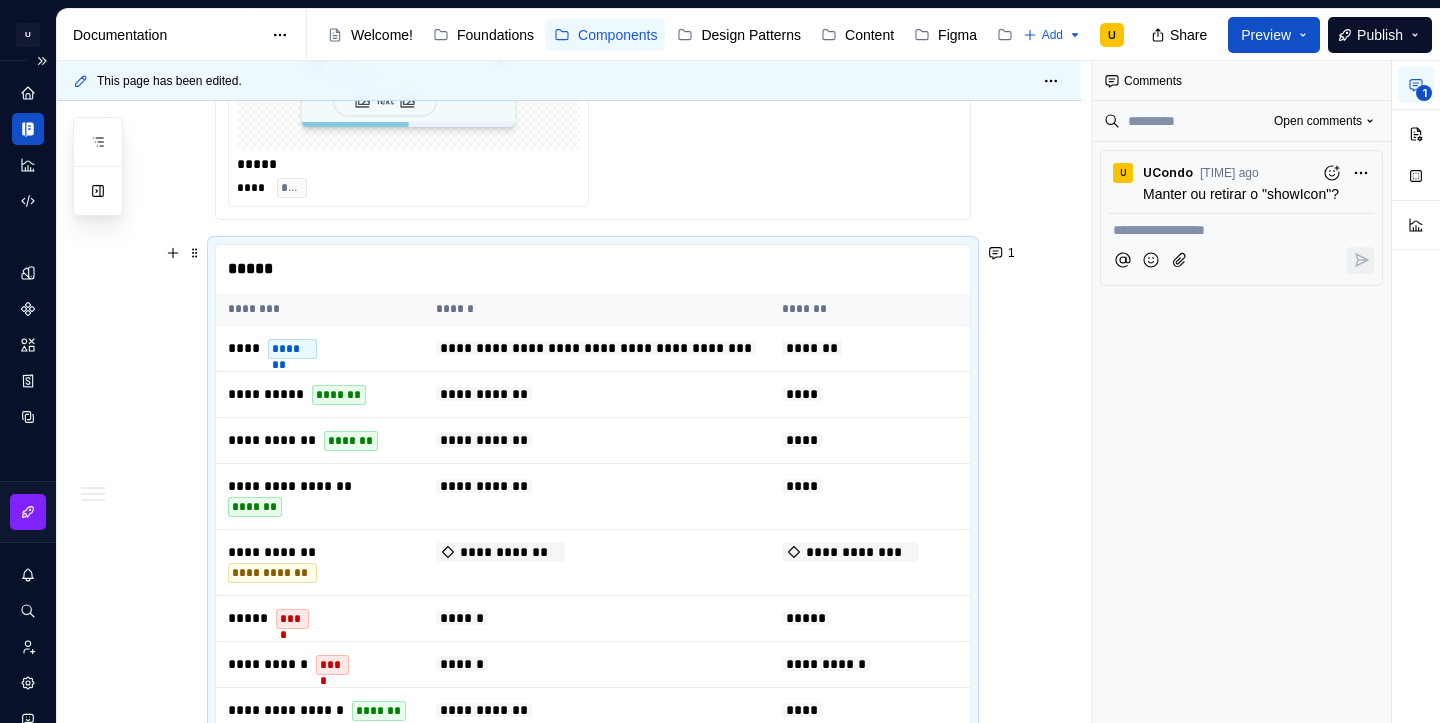 click on "Component Go to Dev Mode on Figma Props" at bounding box center [569, 261] 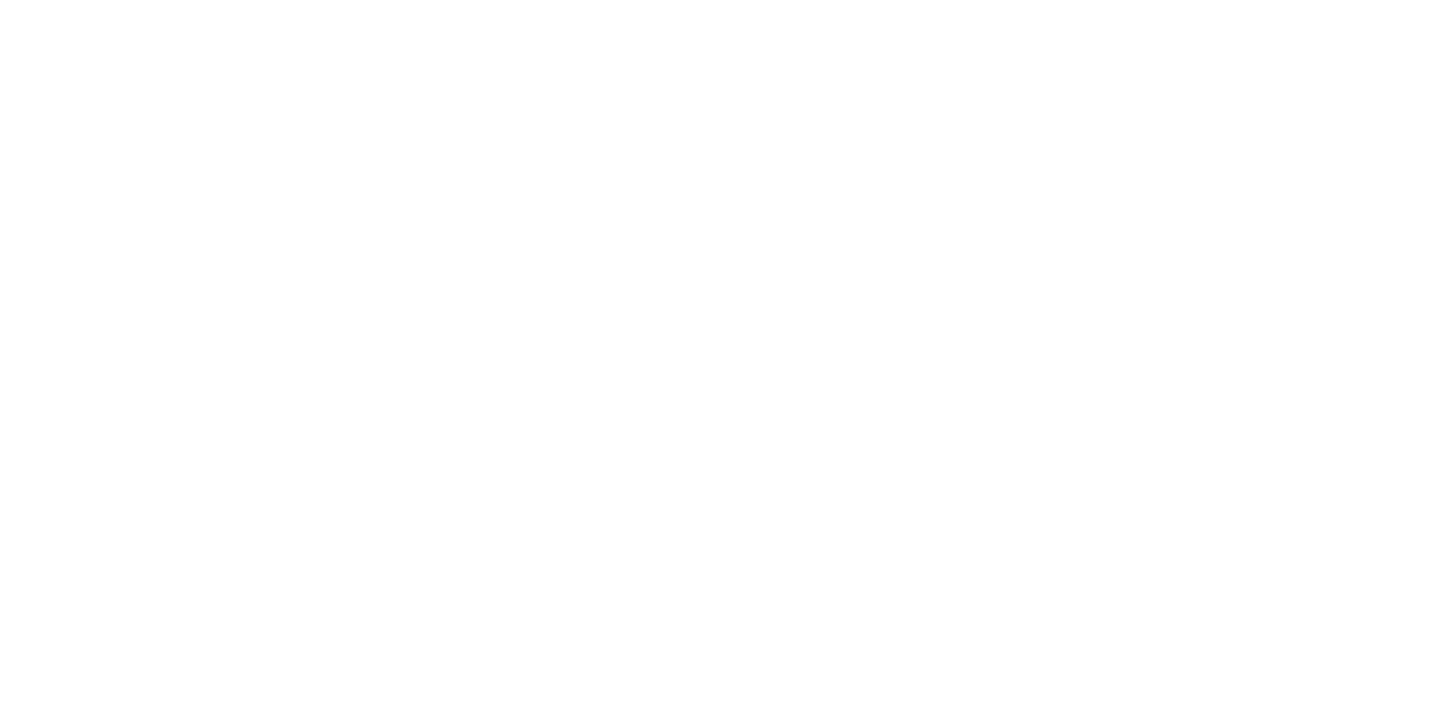 scroll, scrollTop: 0, scrollLeft: 0, axis: both 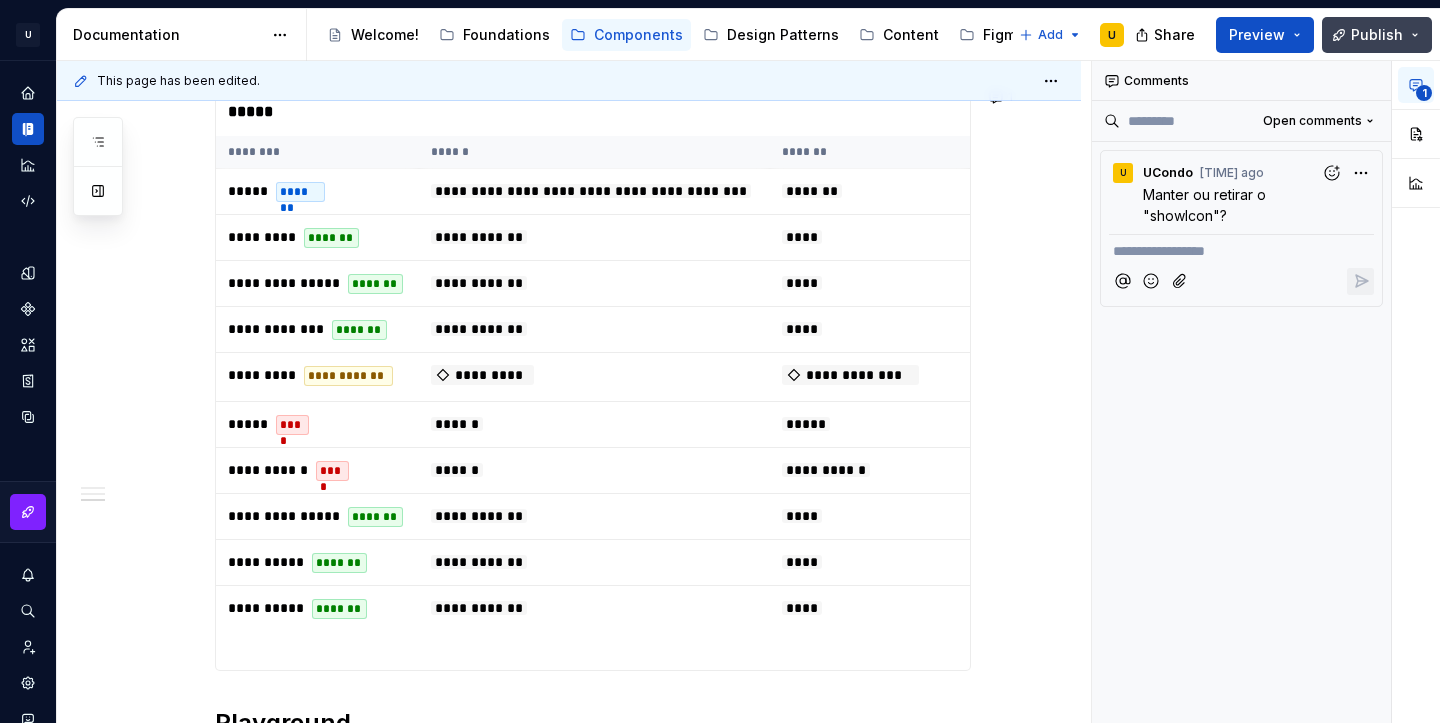 click on "Publish" at bounding box center [1377, 35] 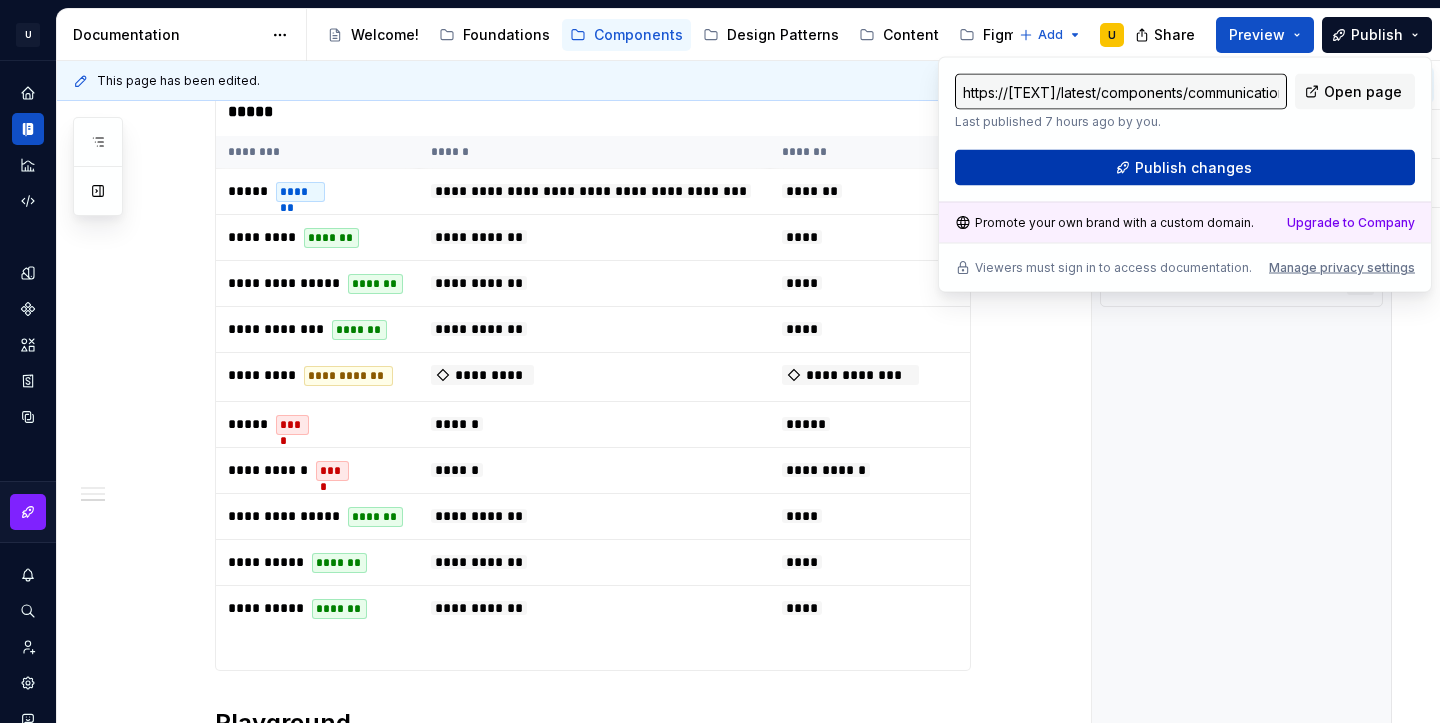 click on "Publish changes" at bounding box center [1185, 168] 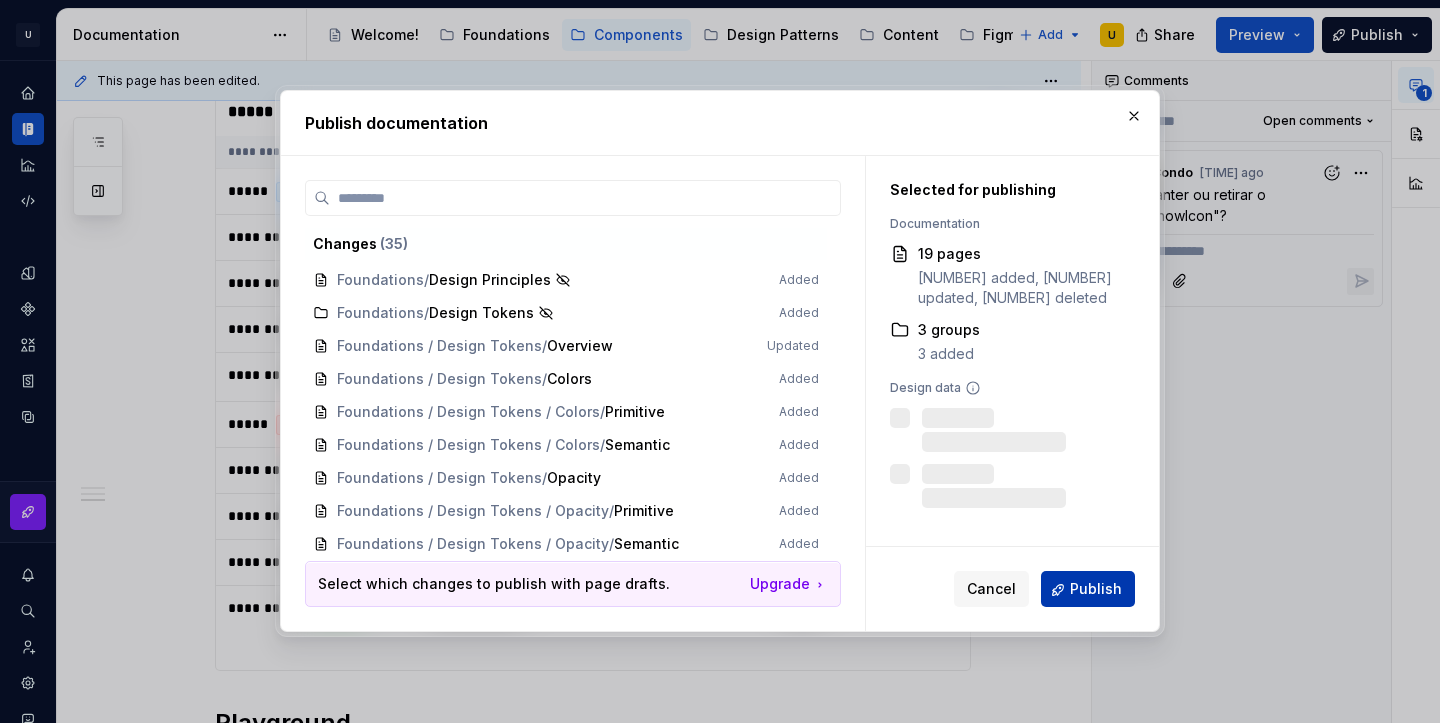 click on "Publish" at bounding box center (1096, 590) 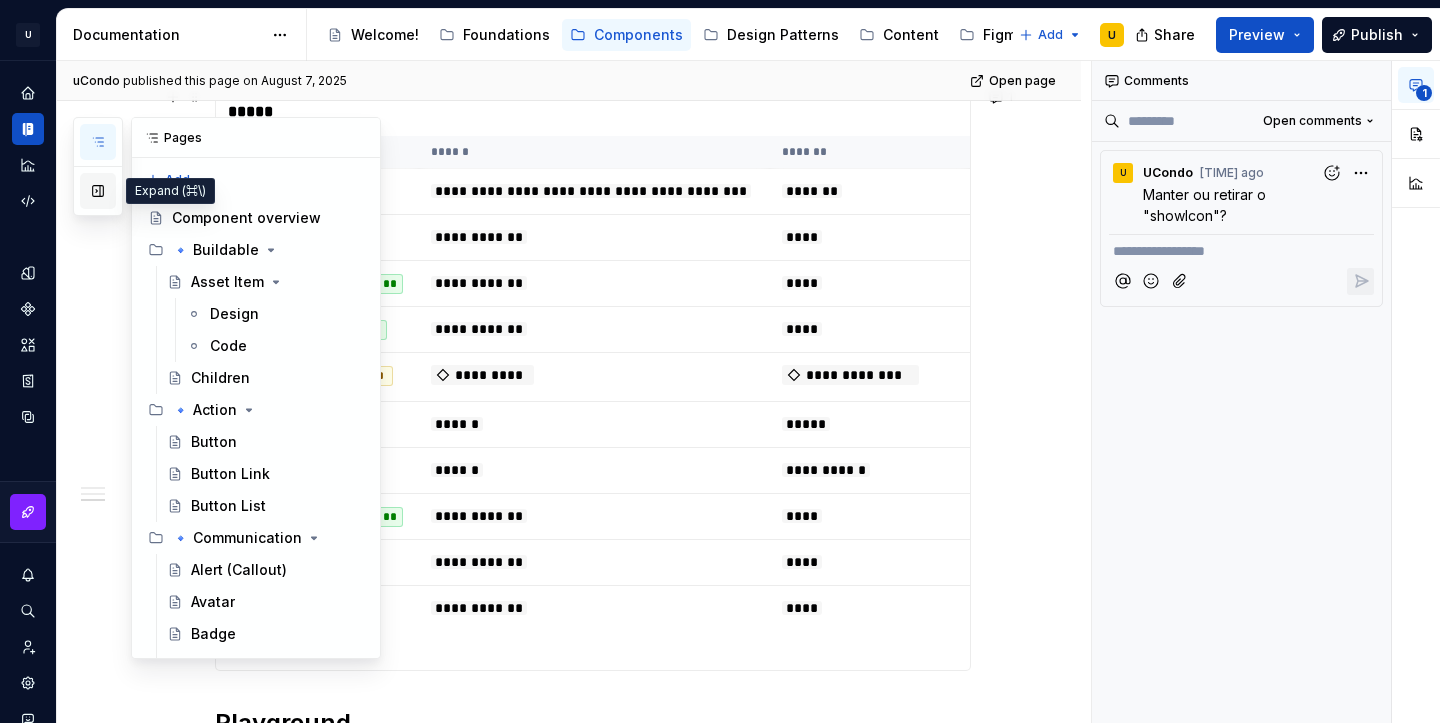 click at bounding box center [98, 191] 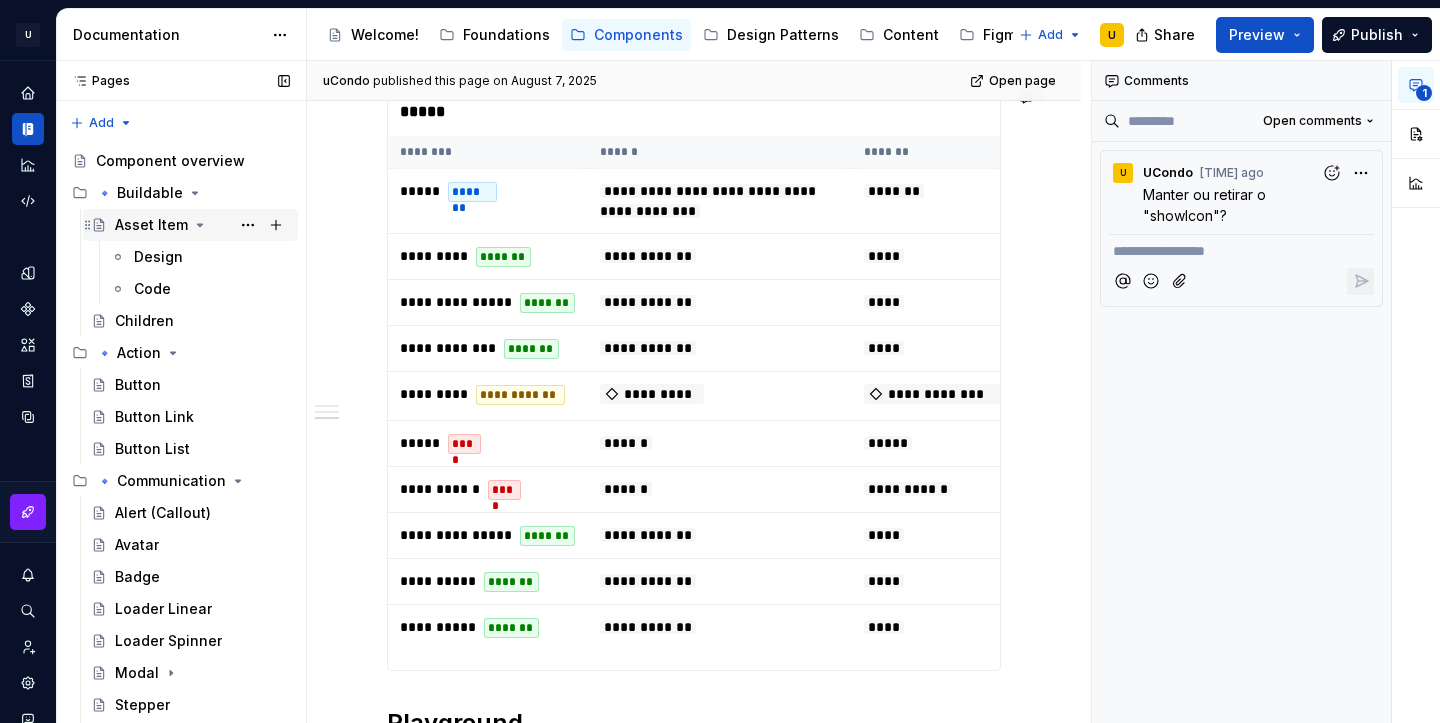 click 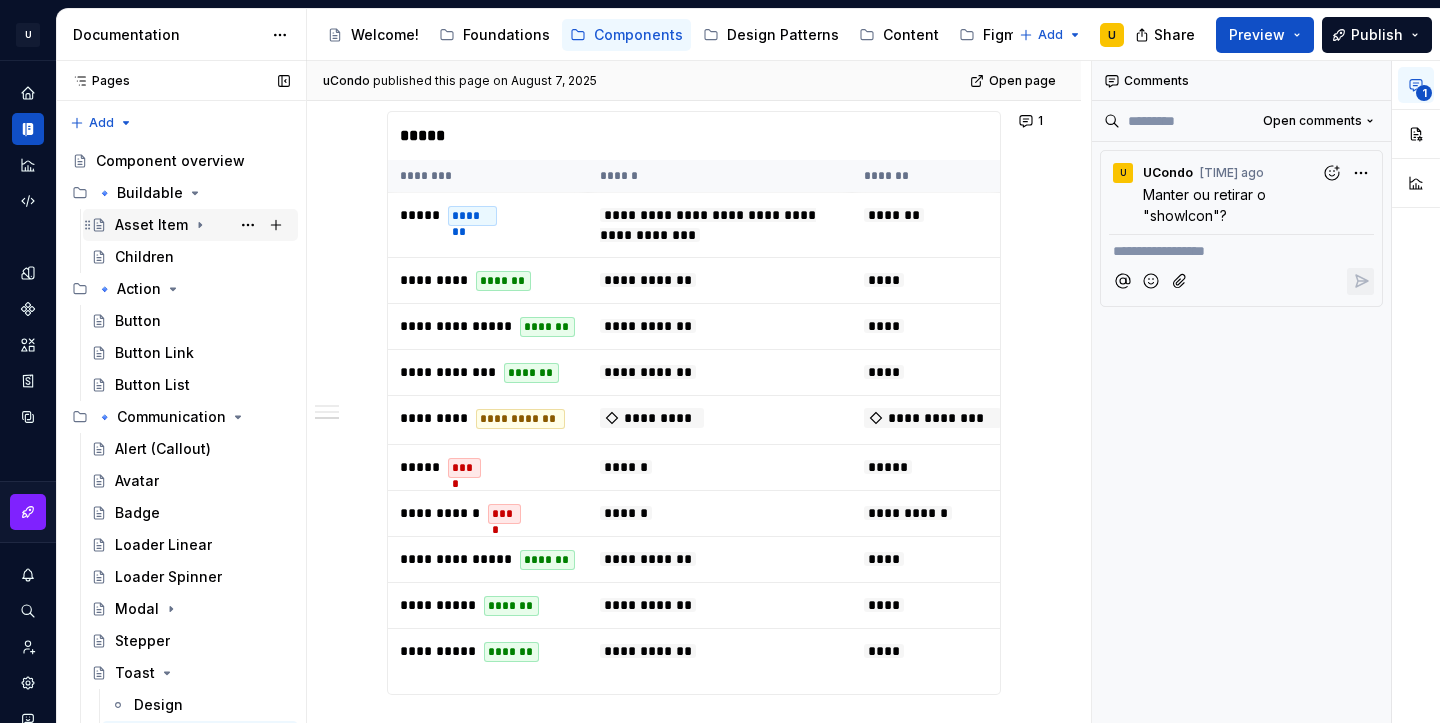 scroll, scrollTop: 1507, scrollLeft: 0, axis: vertical 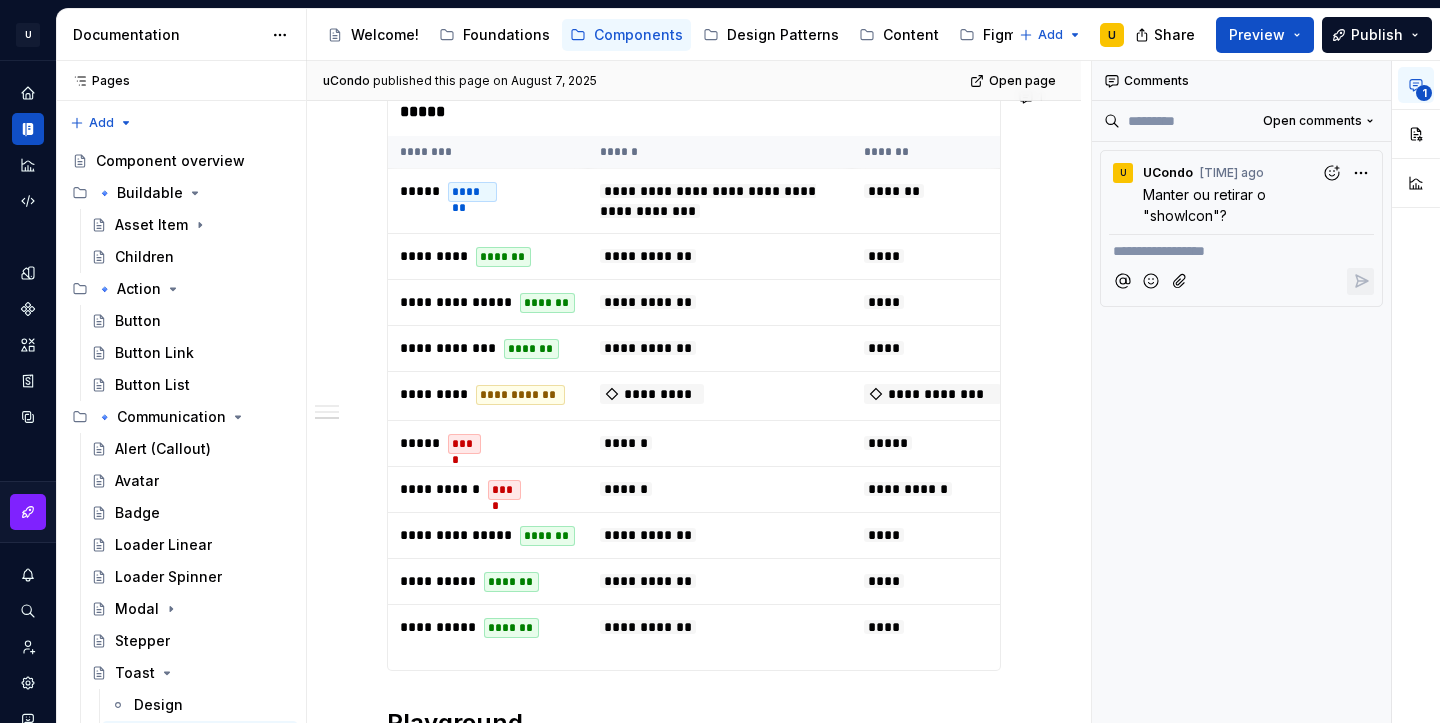 type on "*" 